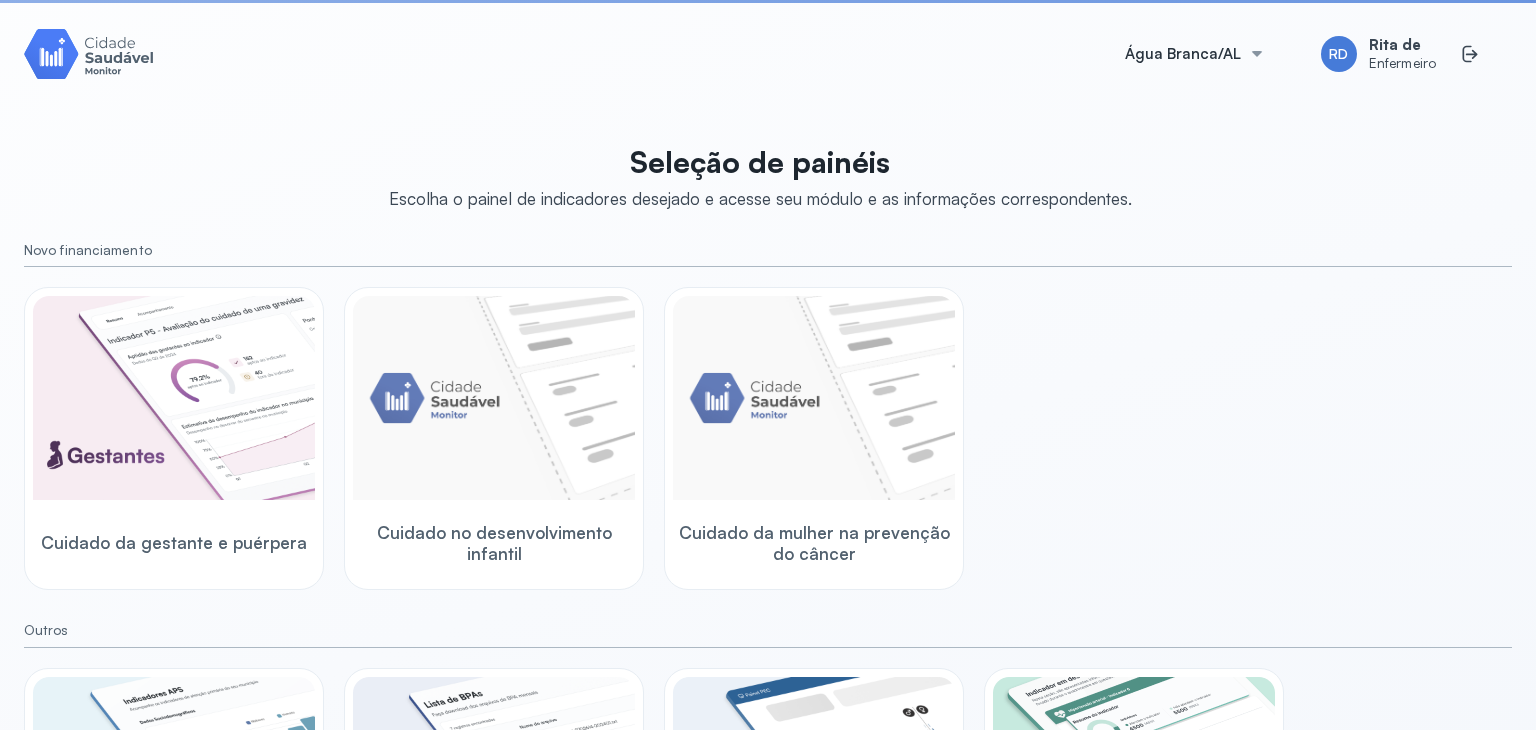 scroll, scrollTop: 0, scrollLeft: 0, axis: both 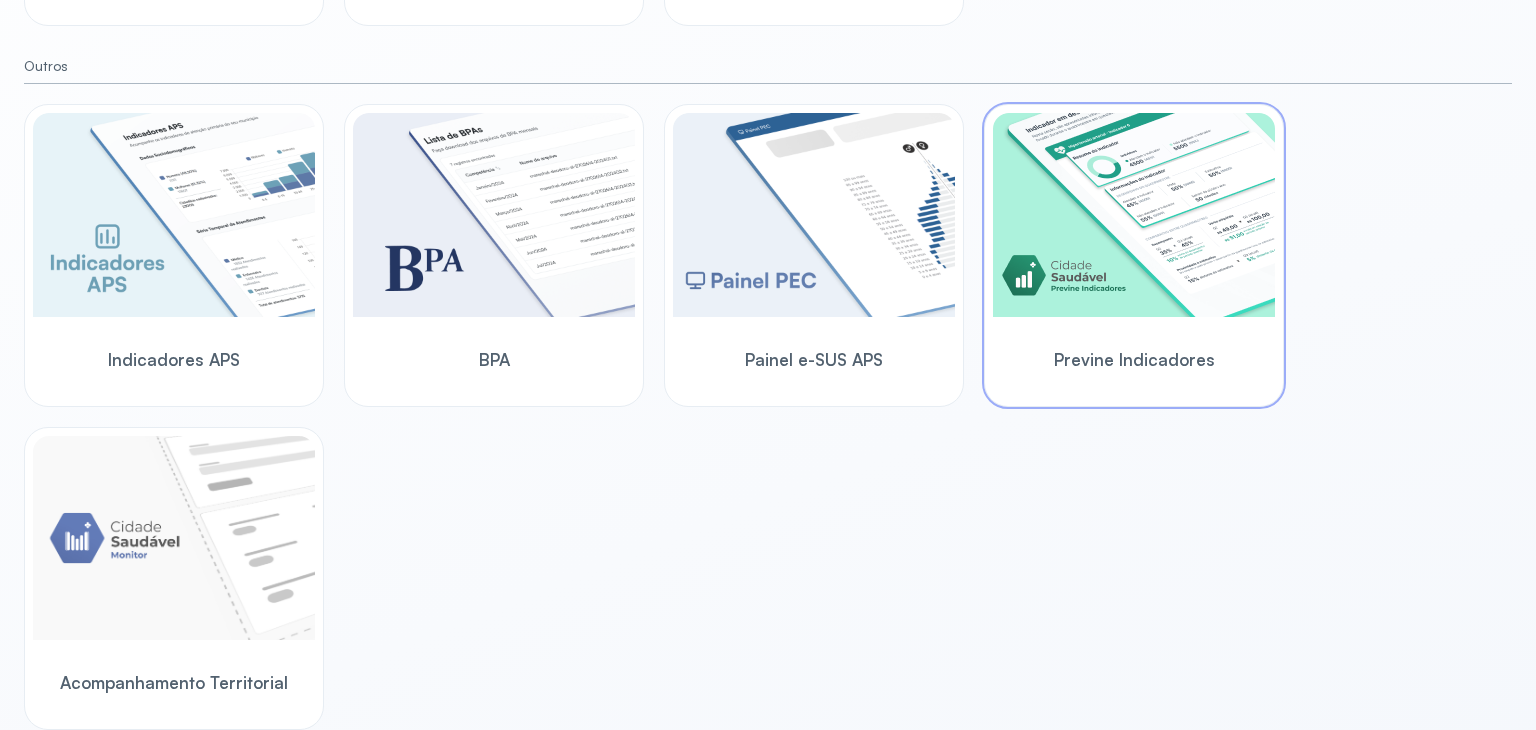 click on "Previne Indicadores" at bounding box center (1134, 359) 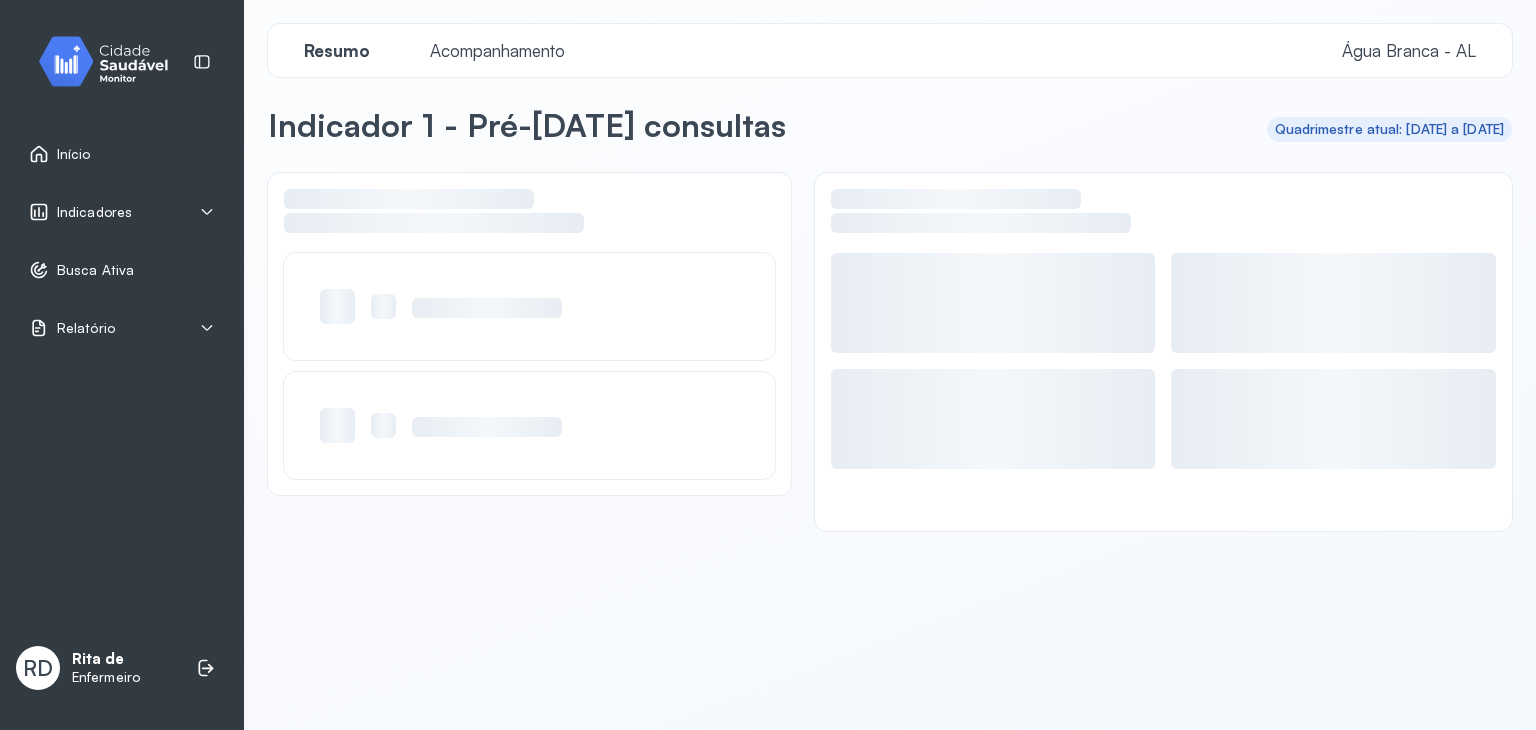 click 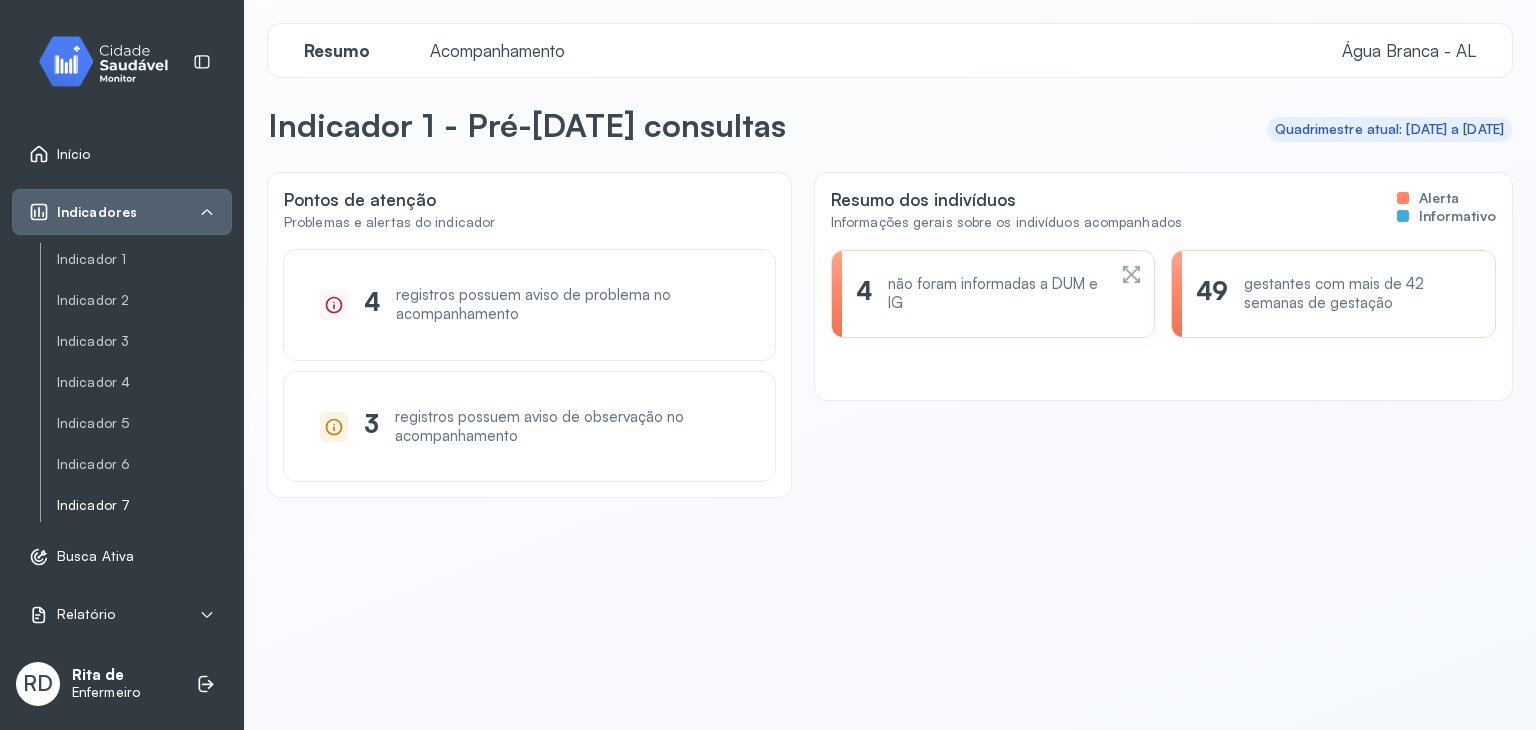 click on "Indicador 7" at bounding box center (144, 505) 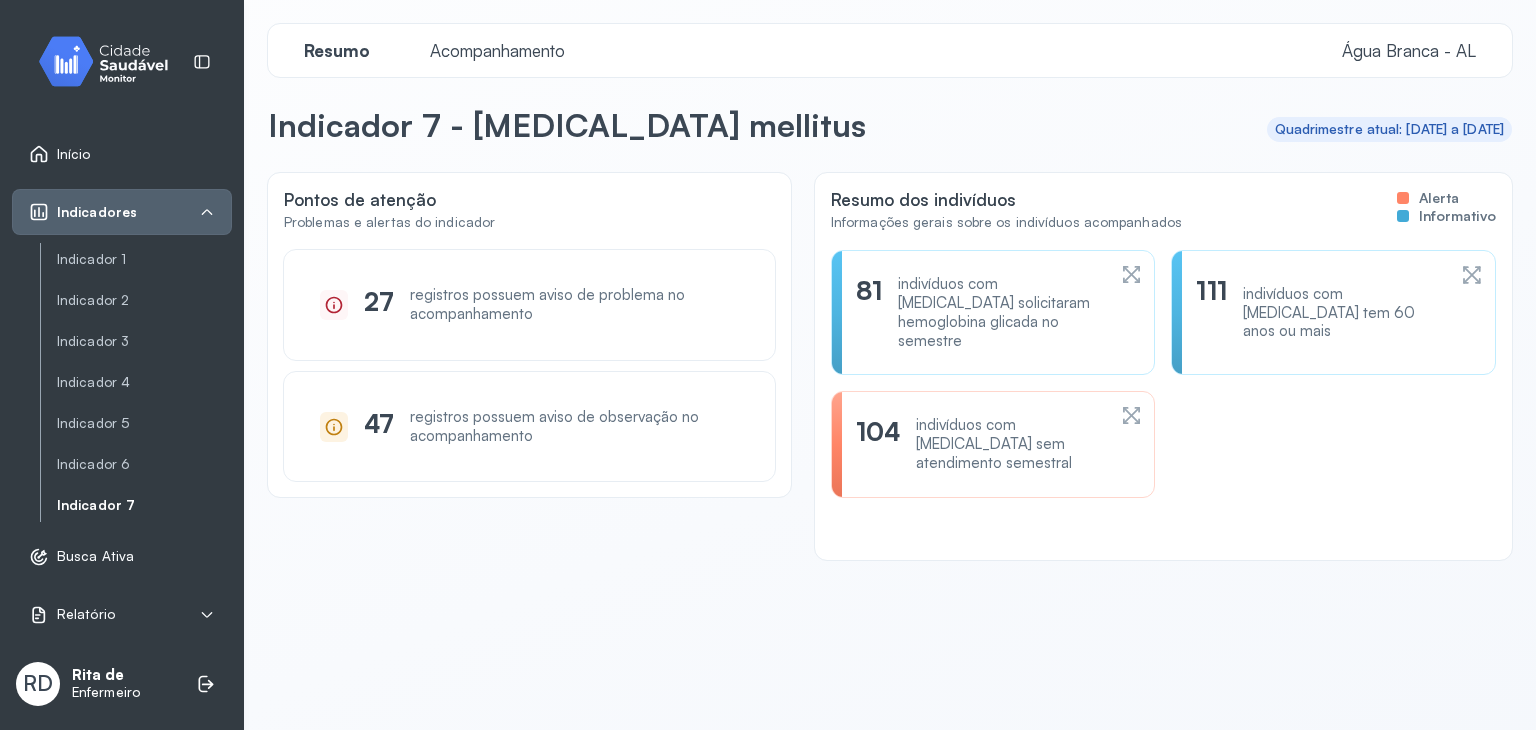 click on "Acompanhamento" at bounding box center [497, 50] 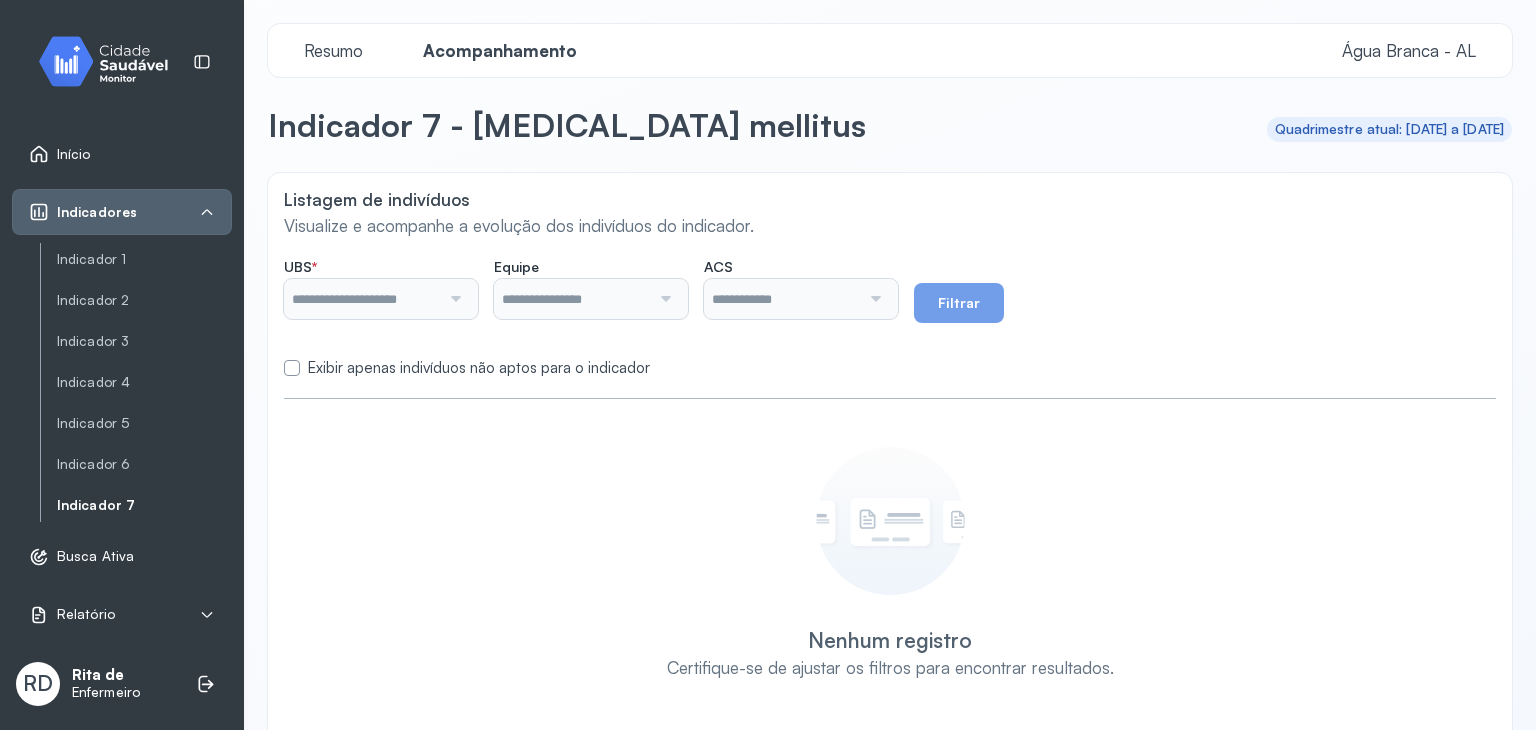 type on "**********" 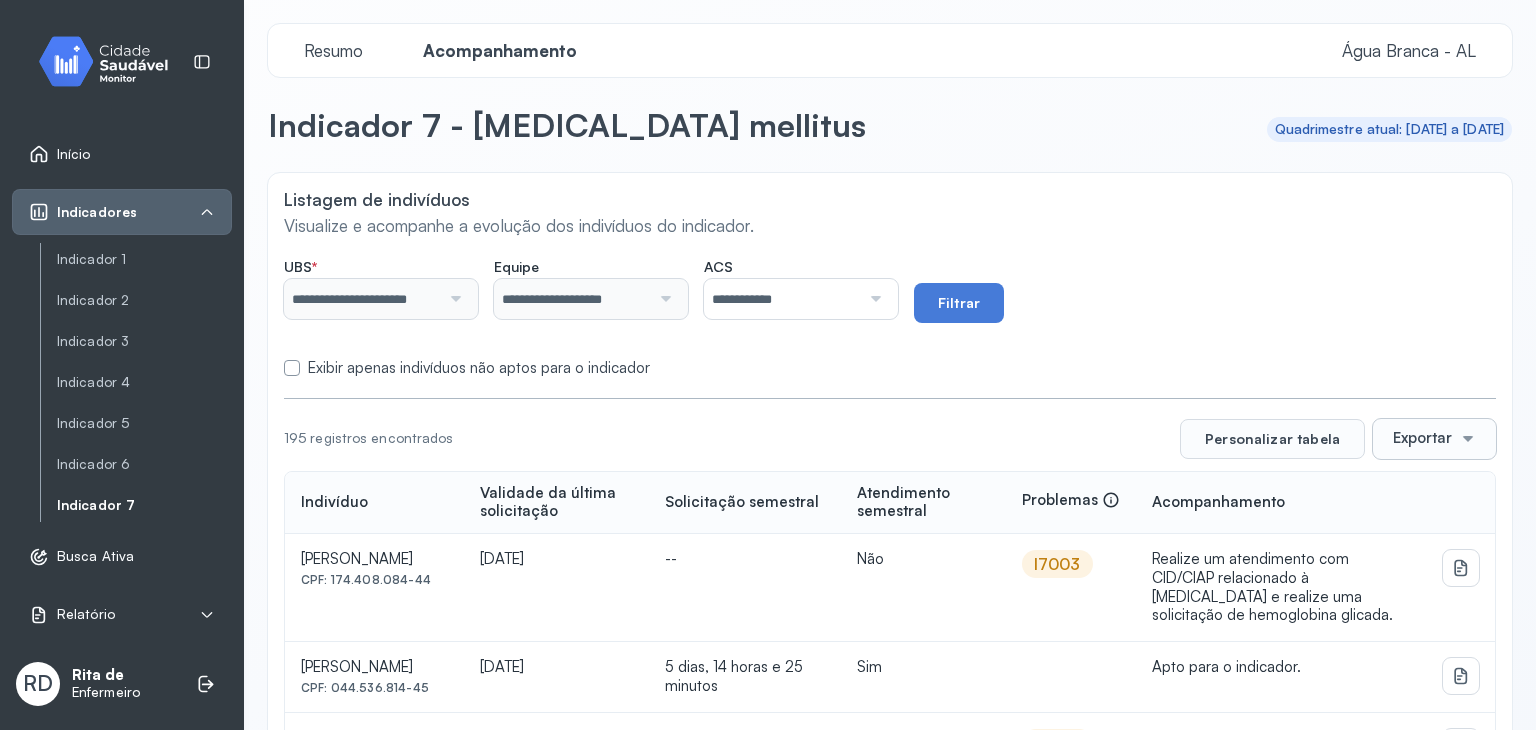 click on "Exibir apenas indivíduos não aptos para o indicador" at bounding box center (479, 368) 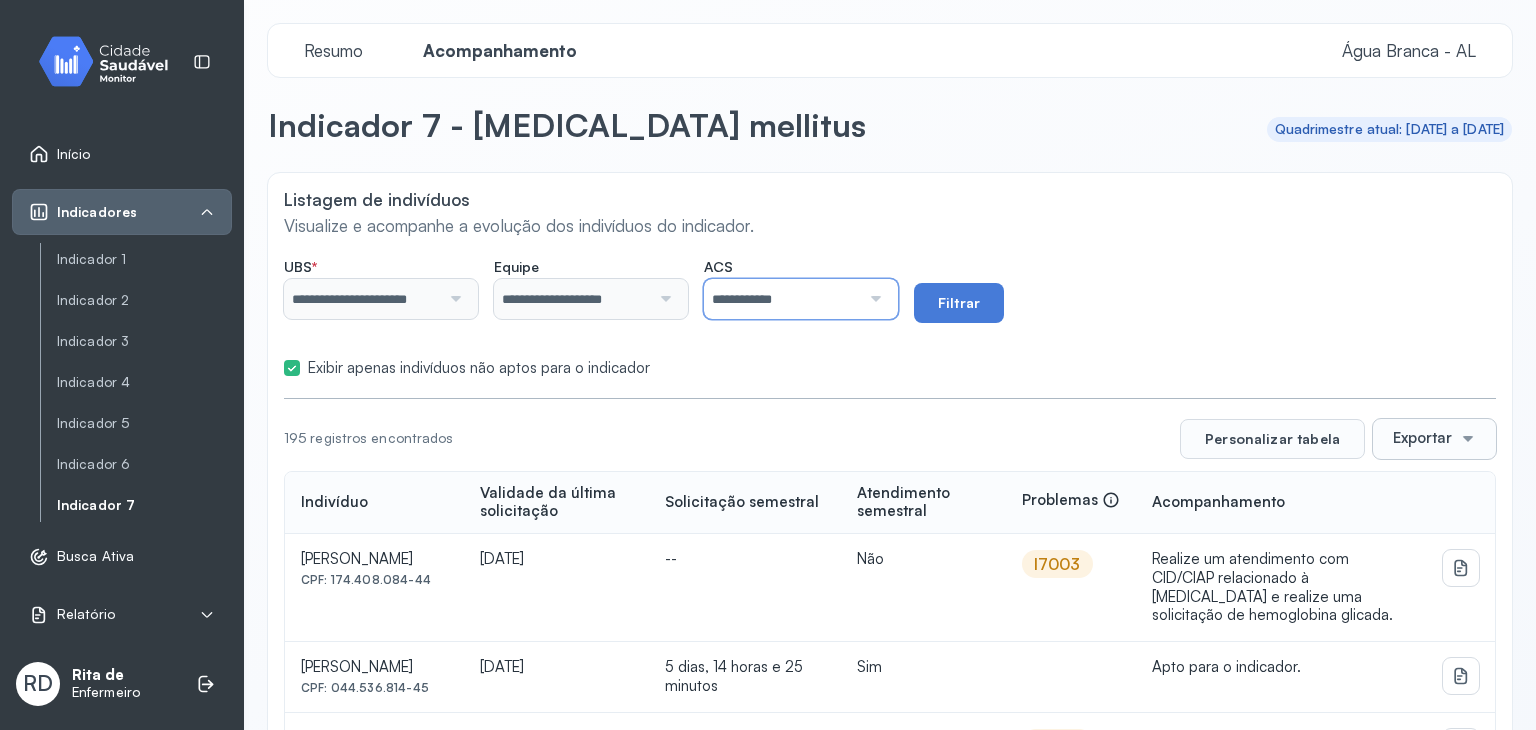 click on "**********" at bounding box center [782, 299] 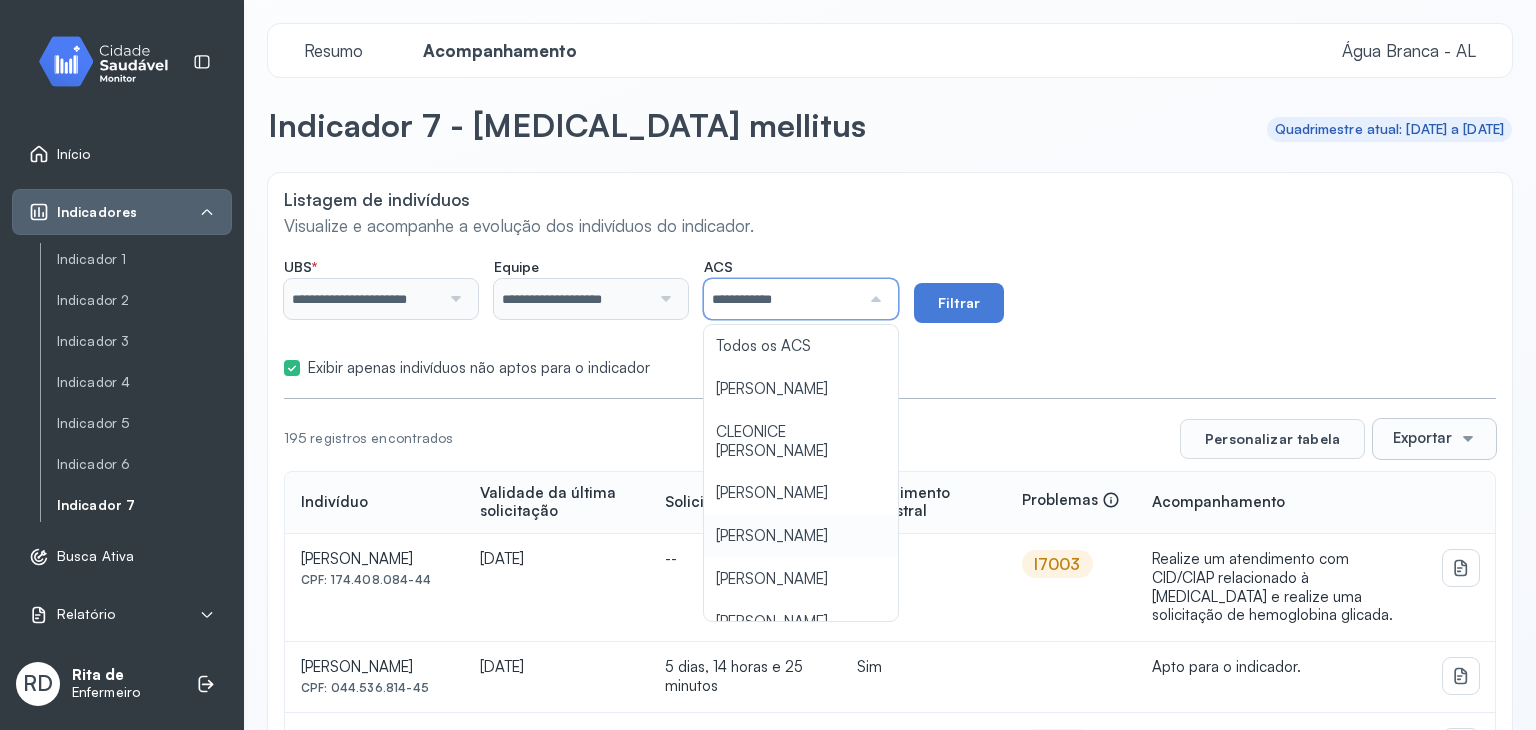 type on "**********" 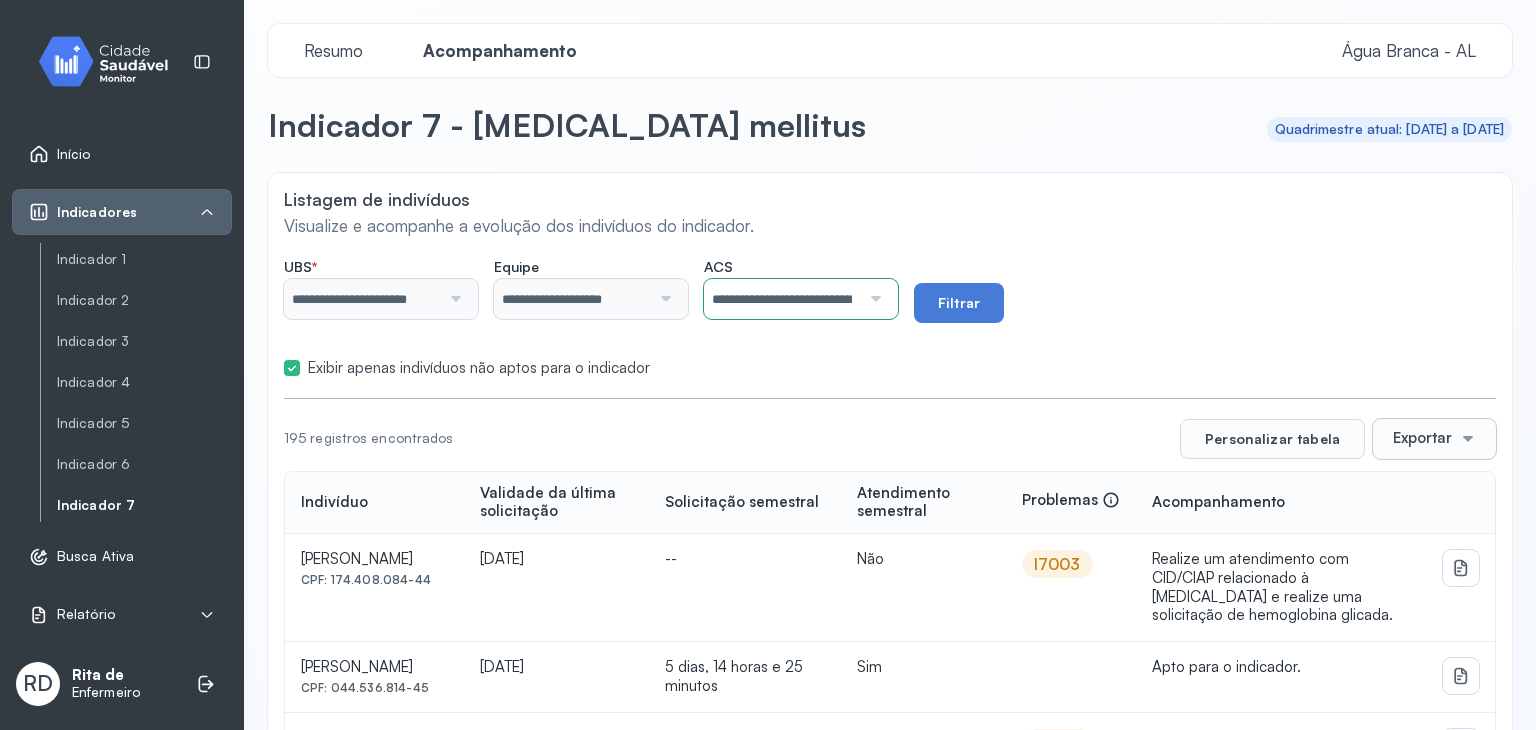 click on "**********" 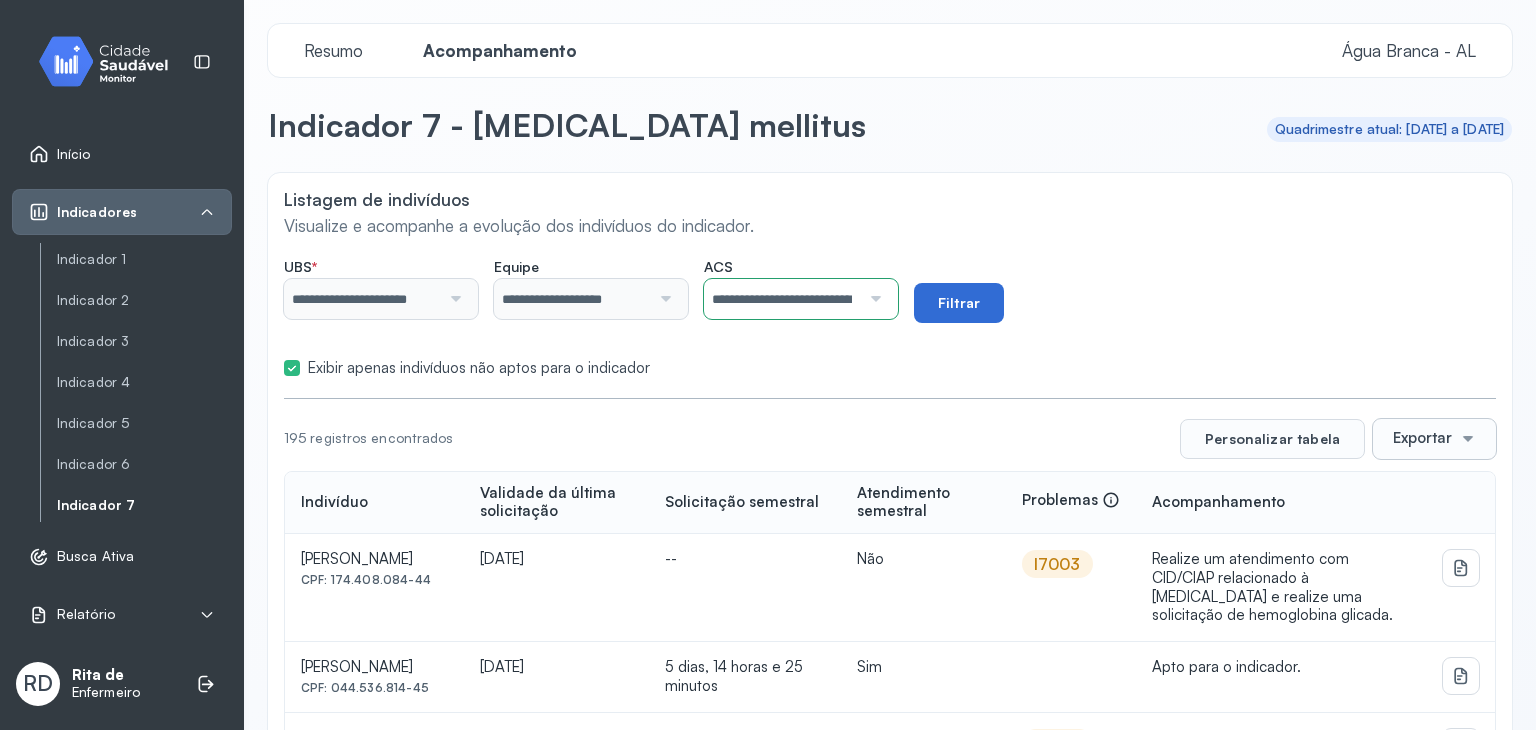 click on "Filtrar" at bounding box center [959, 303] 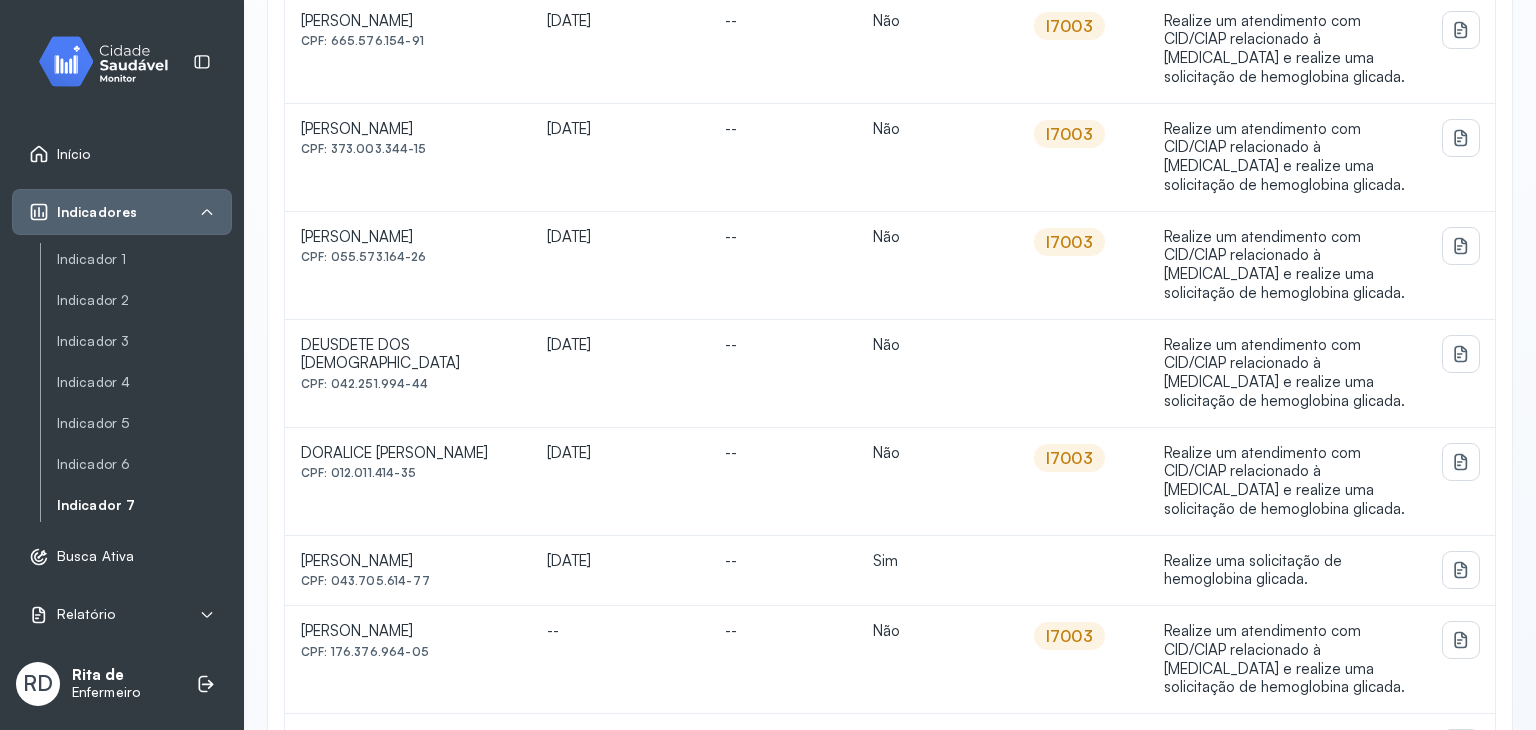 scroll, scrollTop: 1705, scrollLeft: 0, axis: vertical 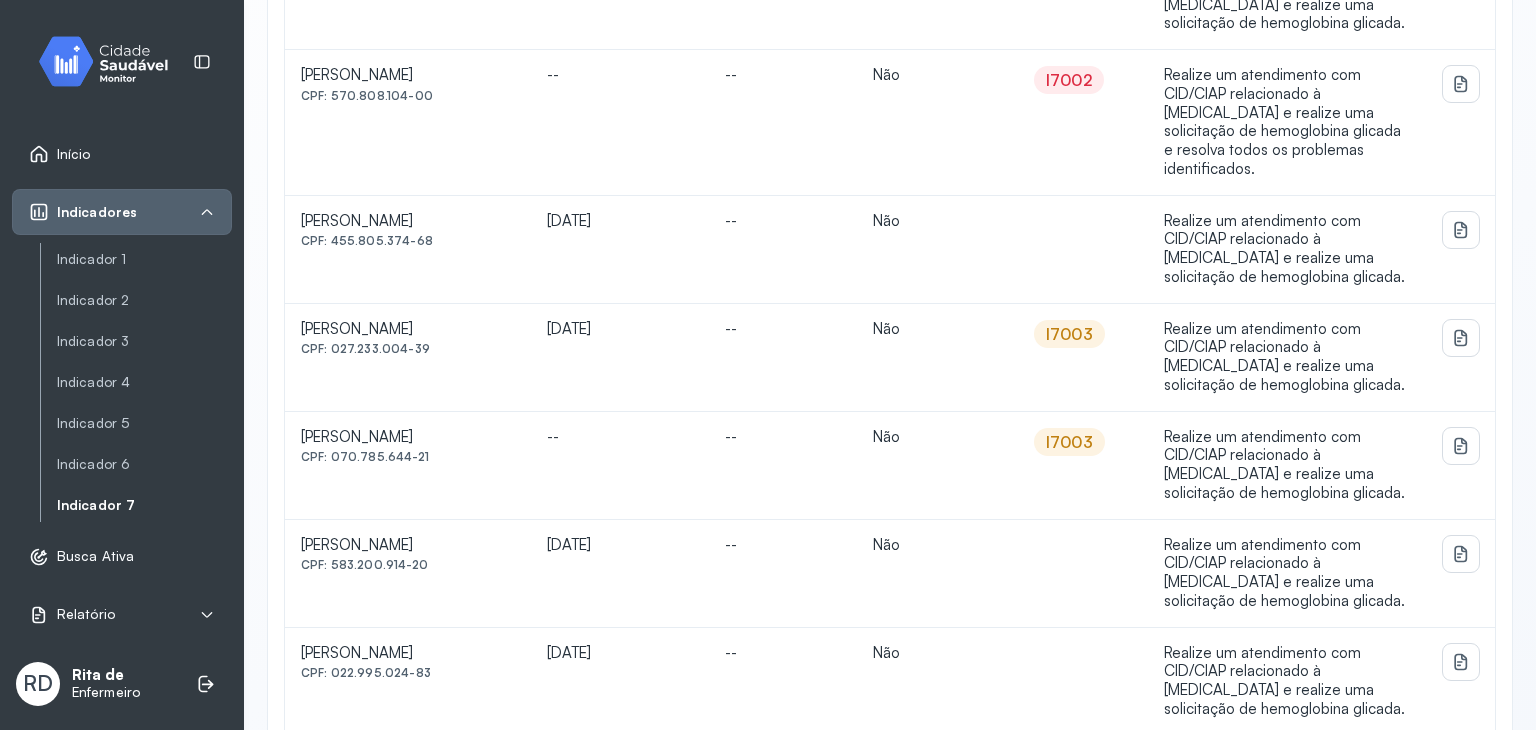 click on "2" 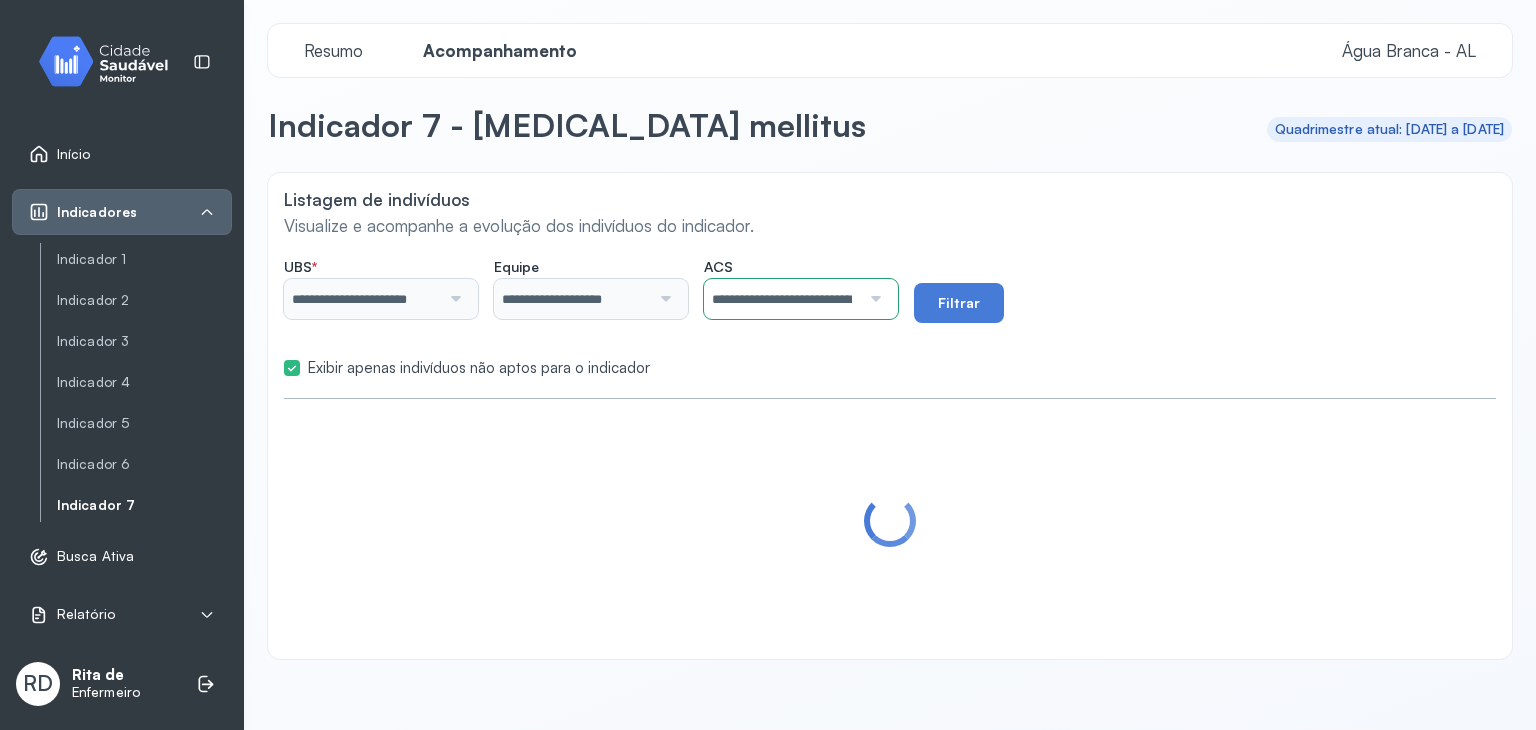 scroll, scrollTop: 0, scrollLeft: 0, axis: both 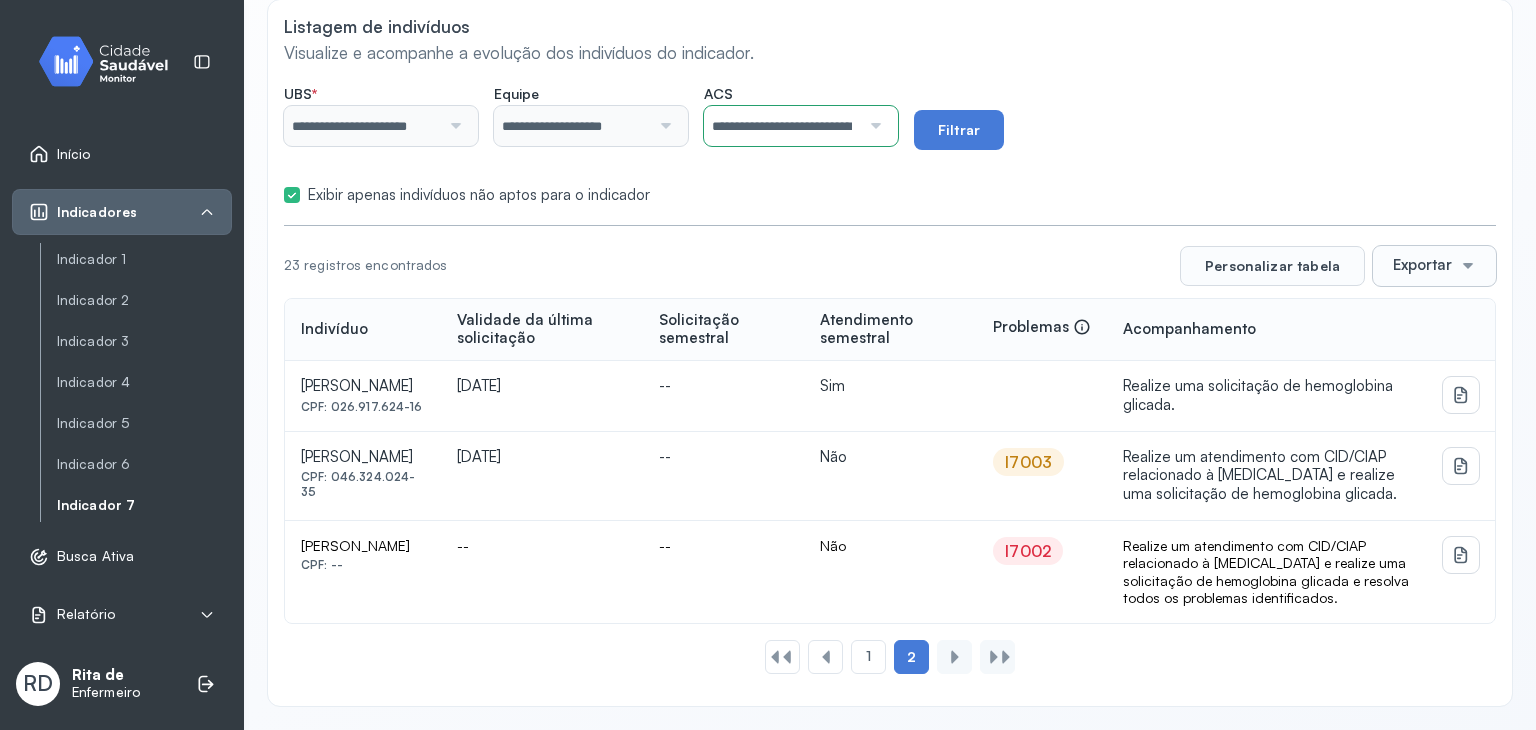 drag, startPoint x: 333, startPoint y: 372, endPoint x: 463, endPoint y: 382, distance: 130.38405 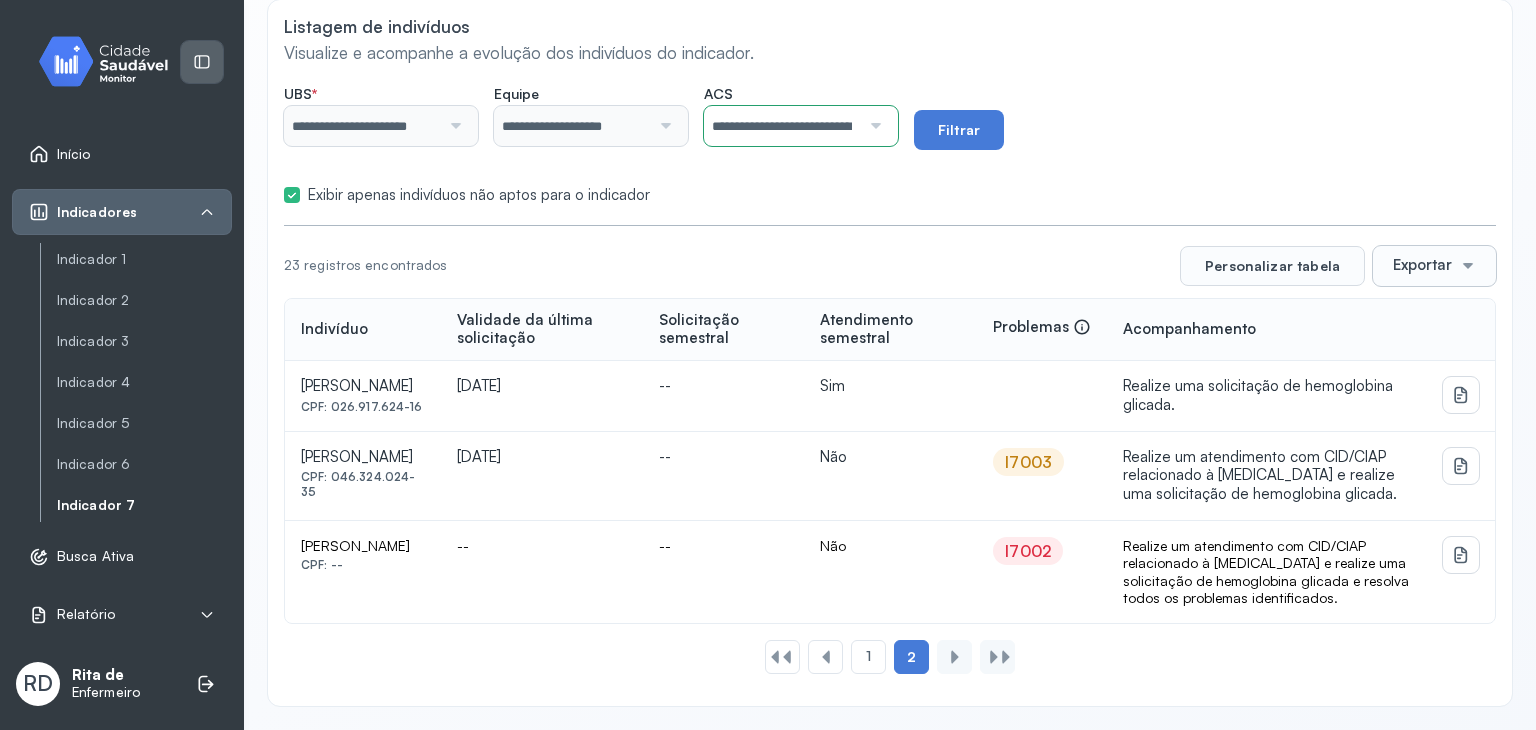 click at bounding box center (202, 62) 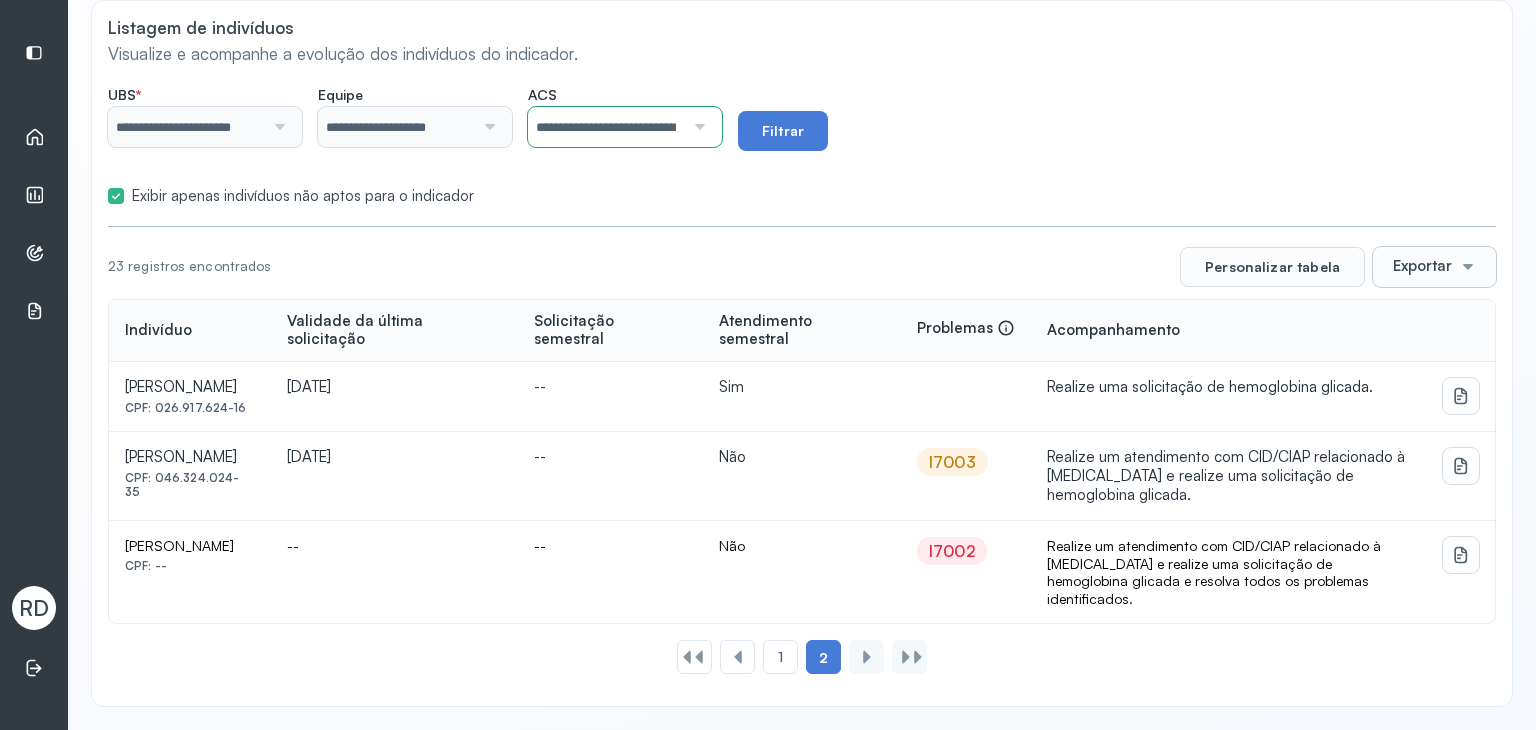 scroll, scrollTop: 190, scrollLeft: 0, axis: vertical 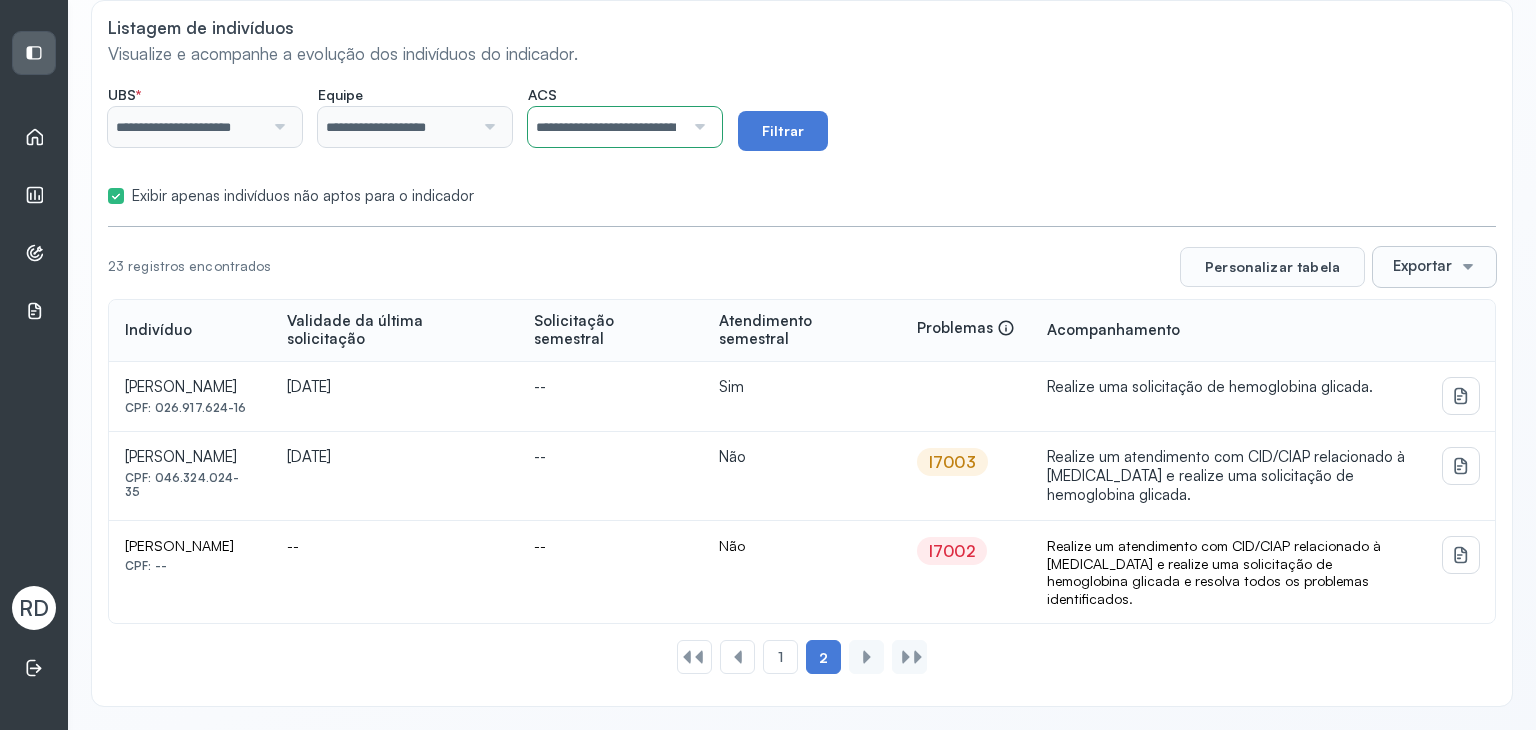 click 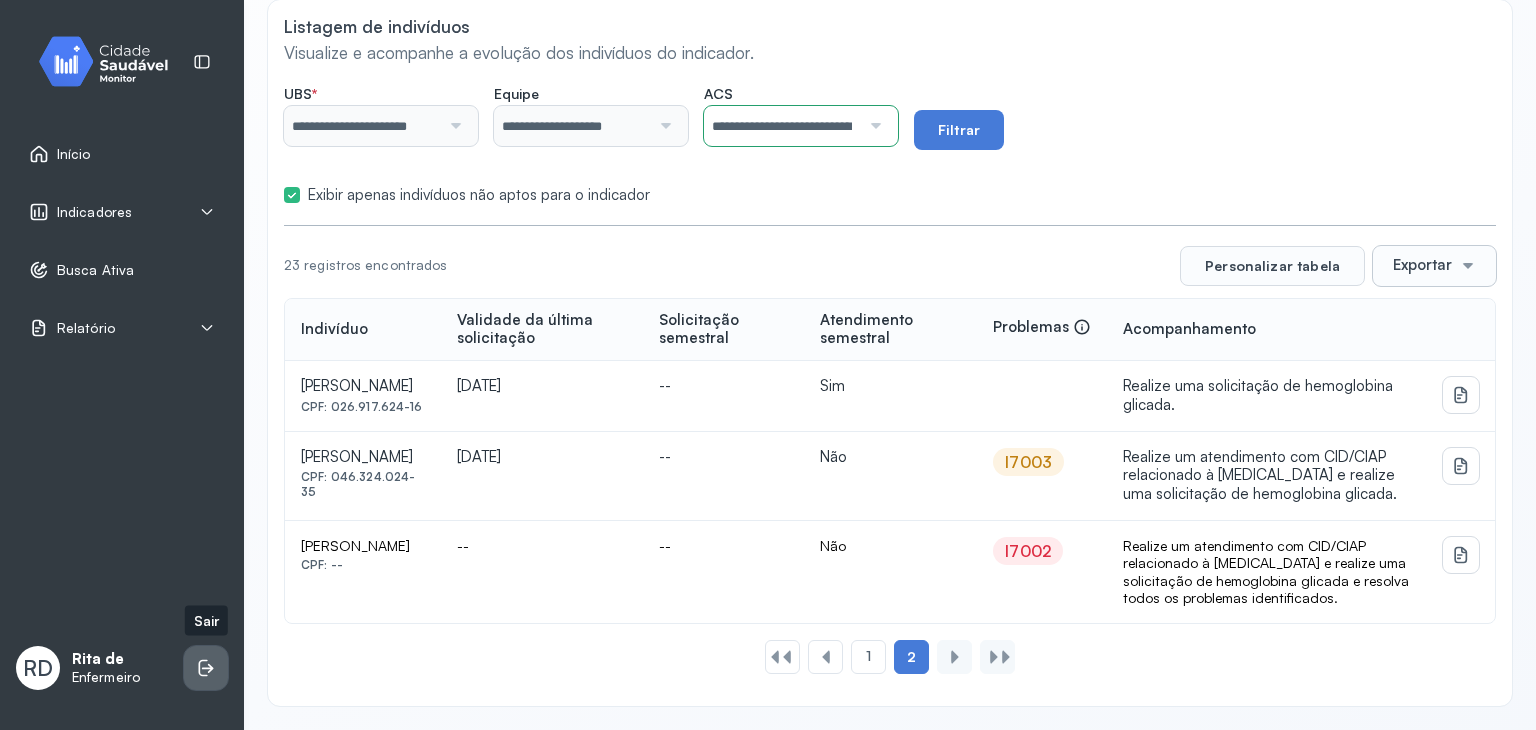 click at bounding box center [206, 668] 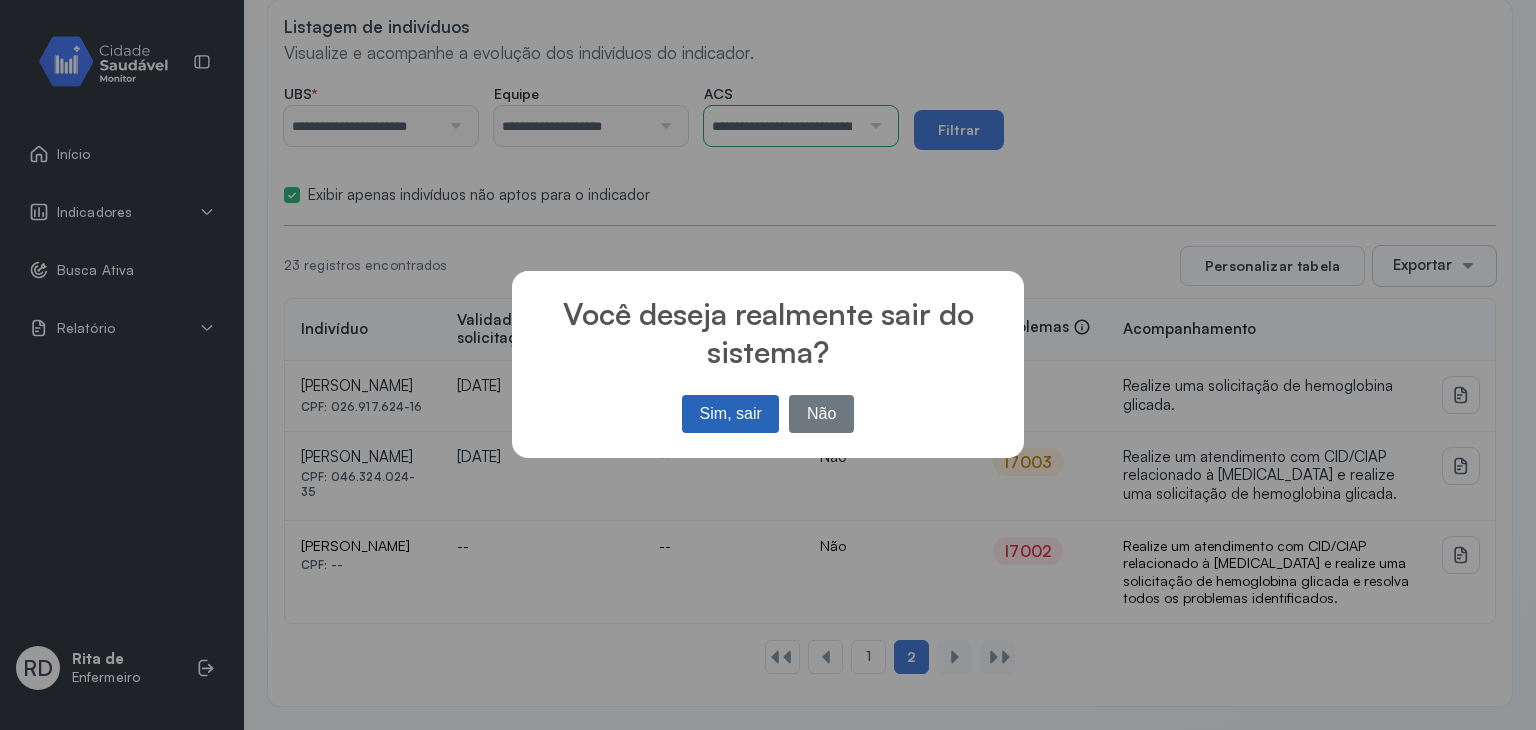 click on "Sim, sair" at bounding box center [730, 414] 